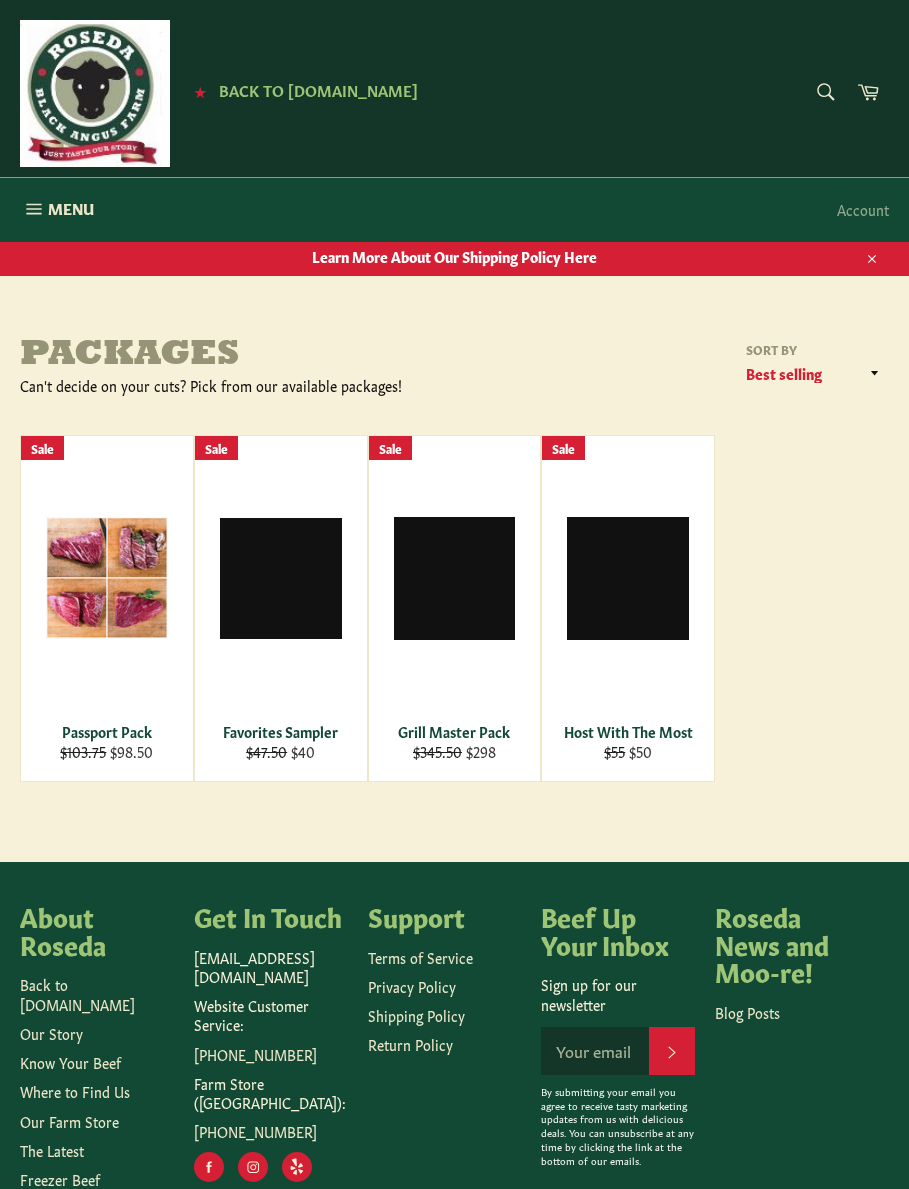 scroll, scrollTop: 0, scrollLeft: 0, axis: both 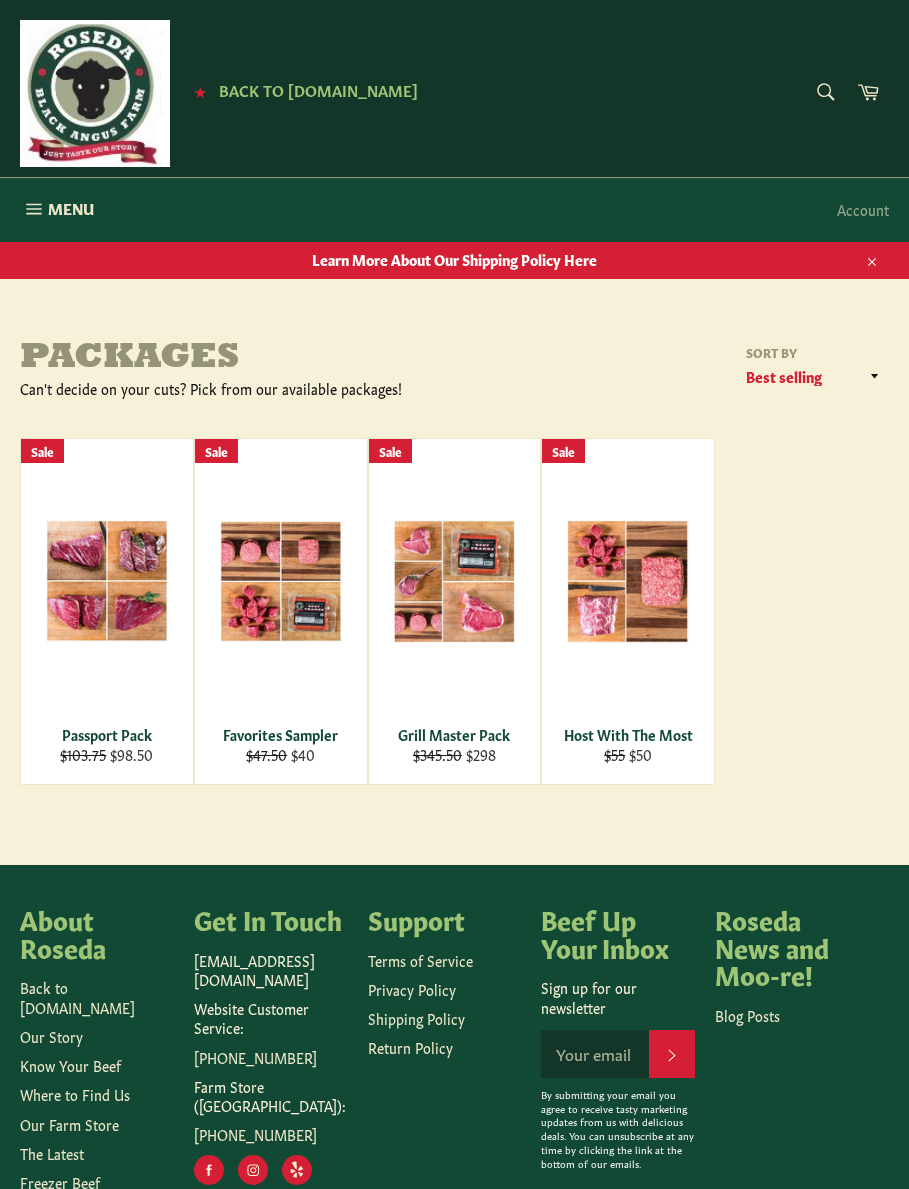 click on "View" at bounding box center (455, 611) 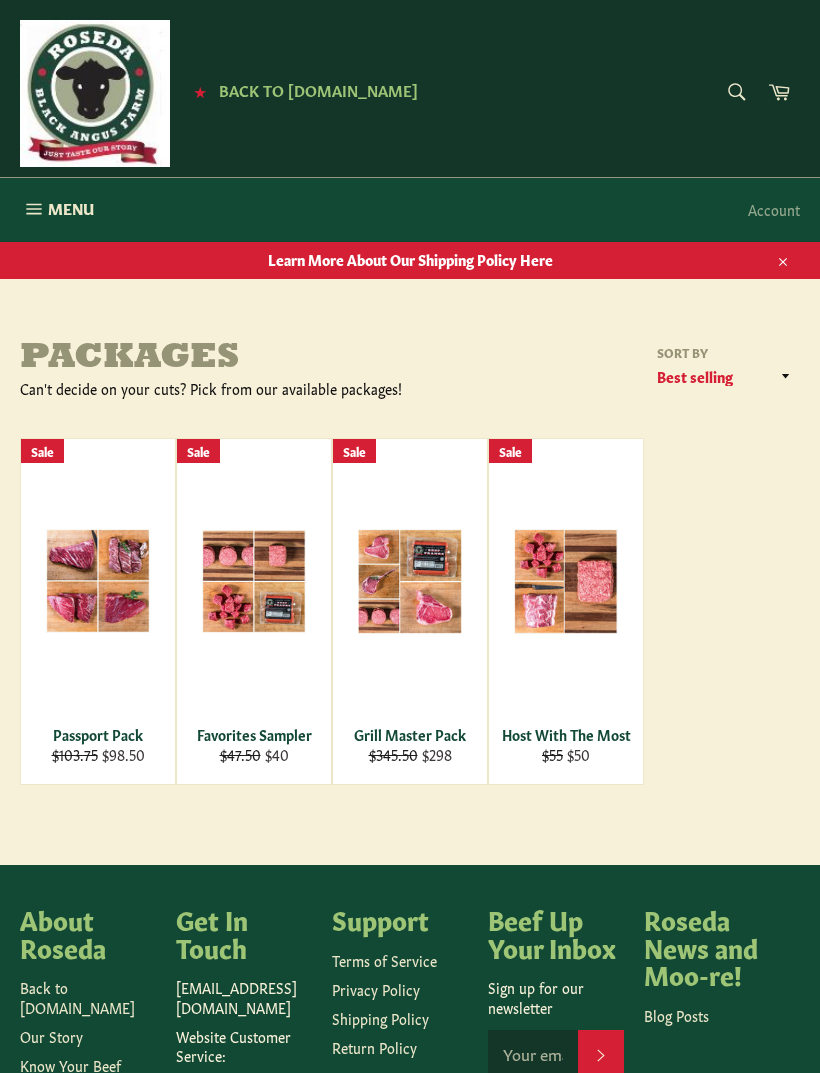 scroll, scrollTop: 58, scrollLeft: 0, axis: vertical 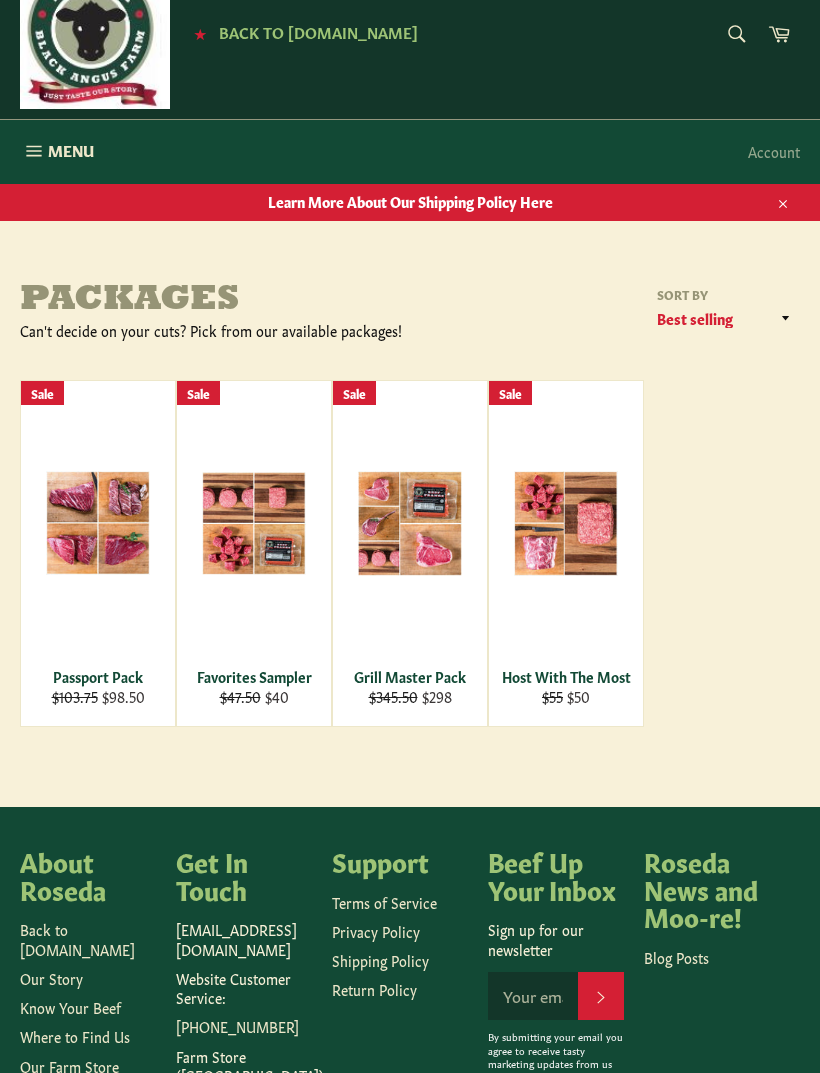 click on "View" at bounding box center [98, 555] 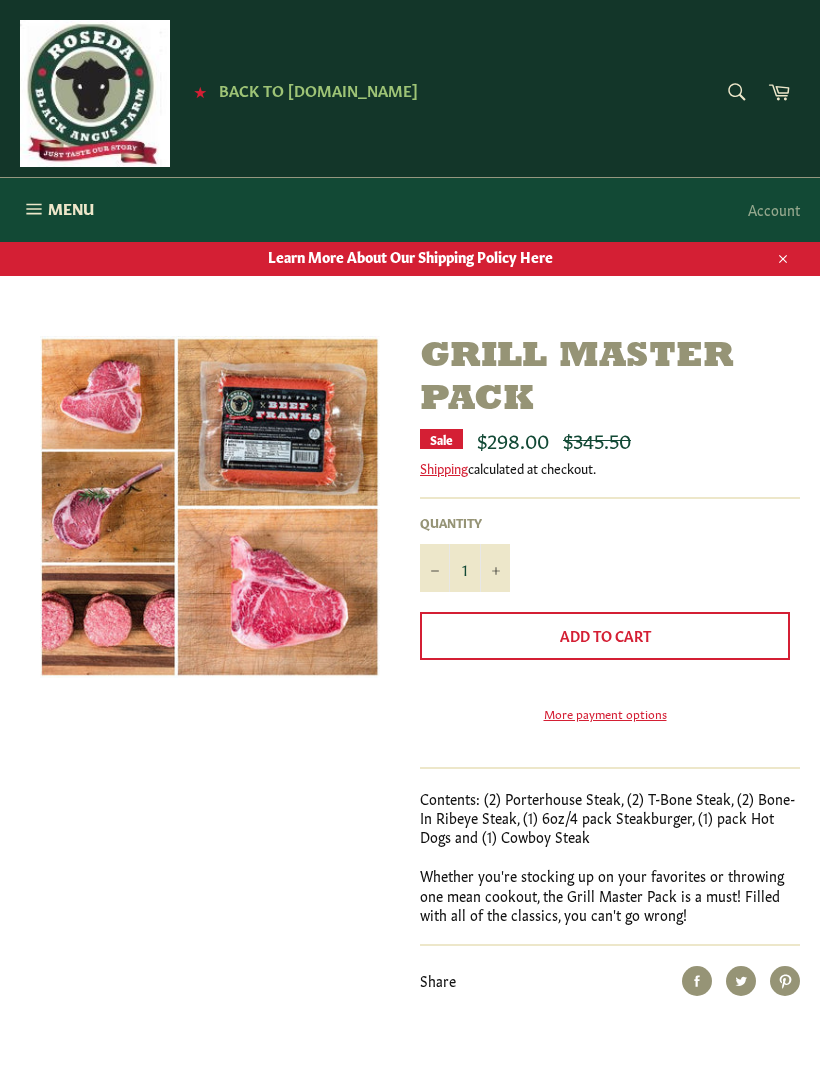 scroll, scrollTop: 0, scrollLeft: 0, axis: both 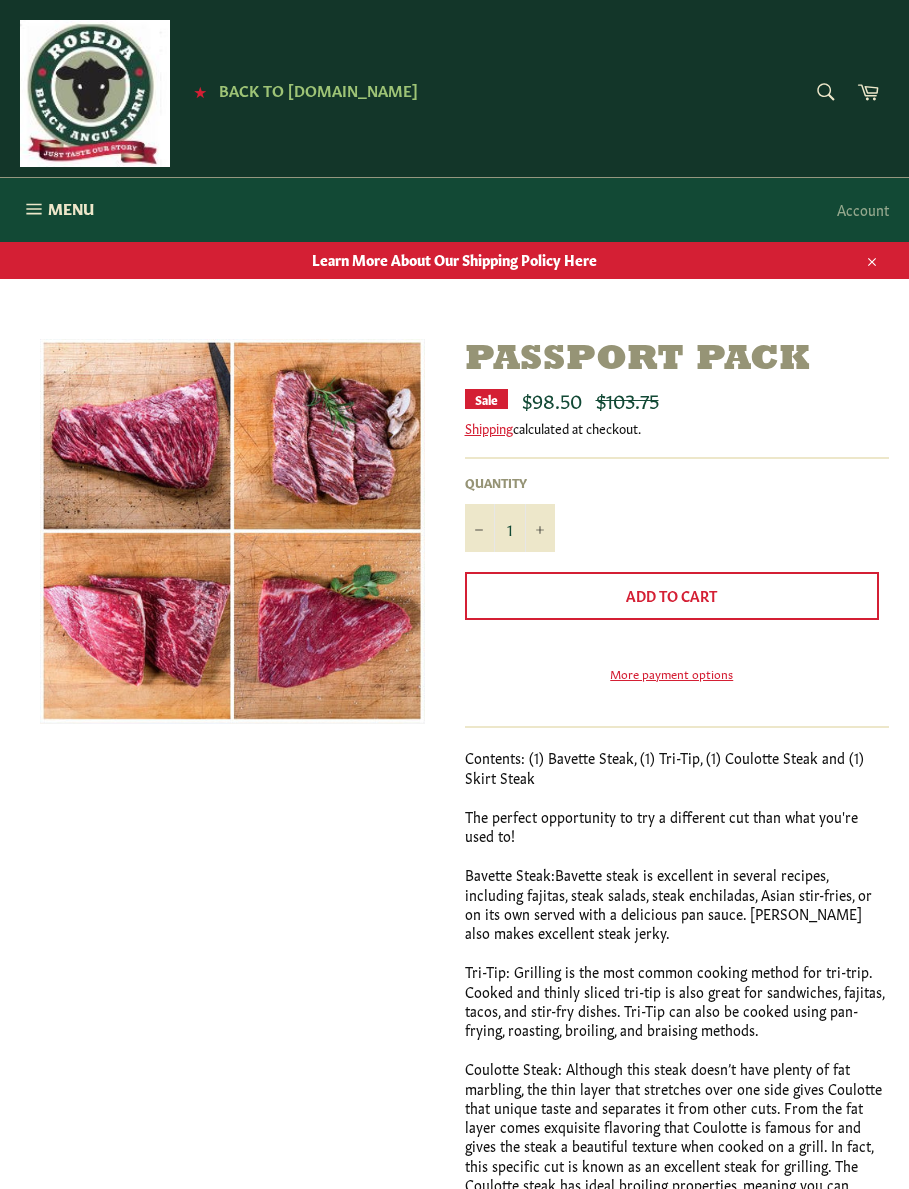 click on "Menu" at bounding box center (71, 208) 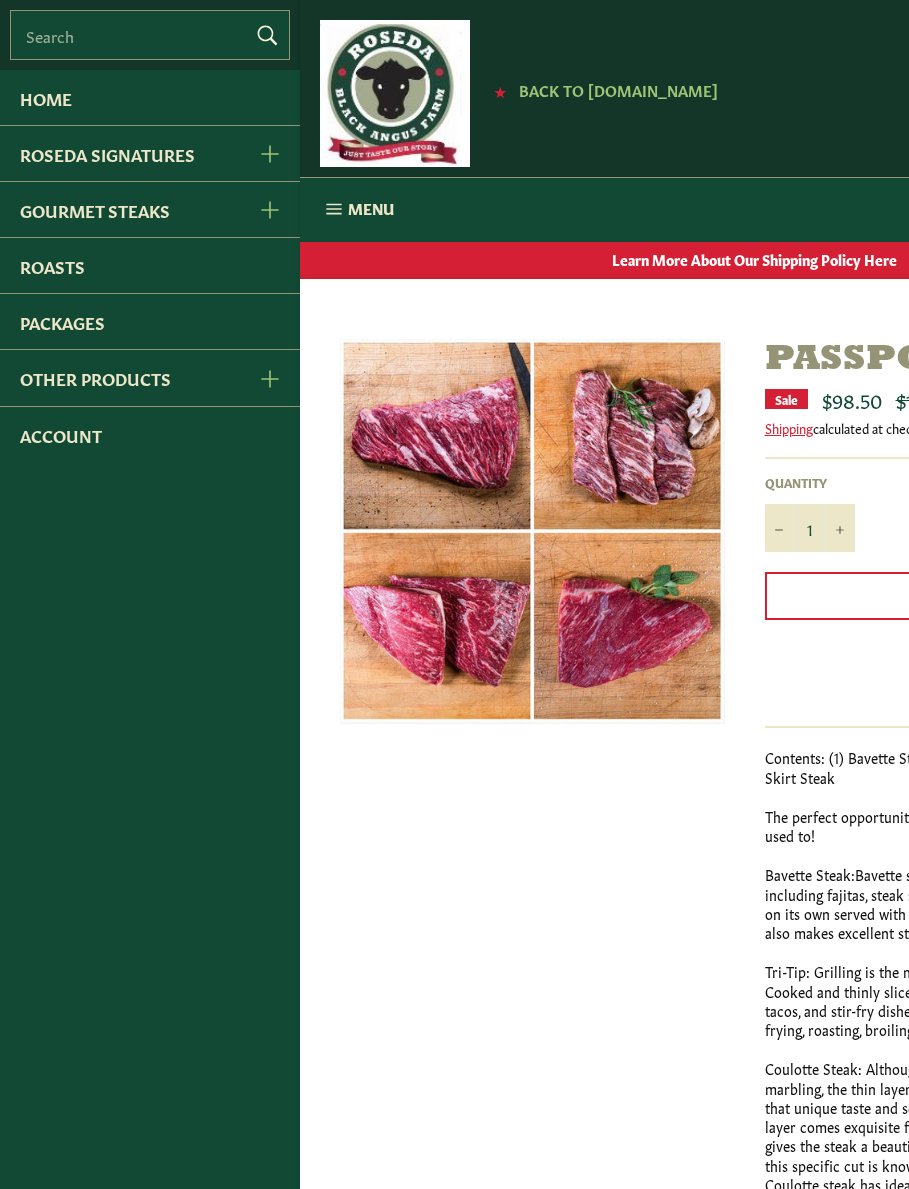 click on "Packages" at bounding box center [150, 321] 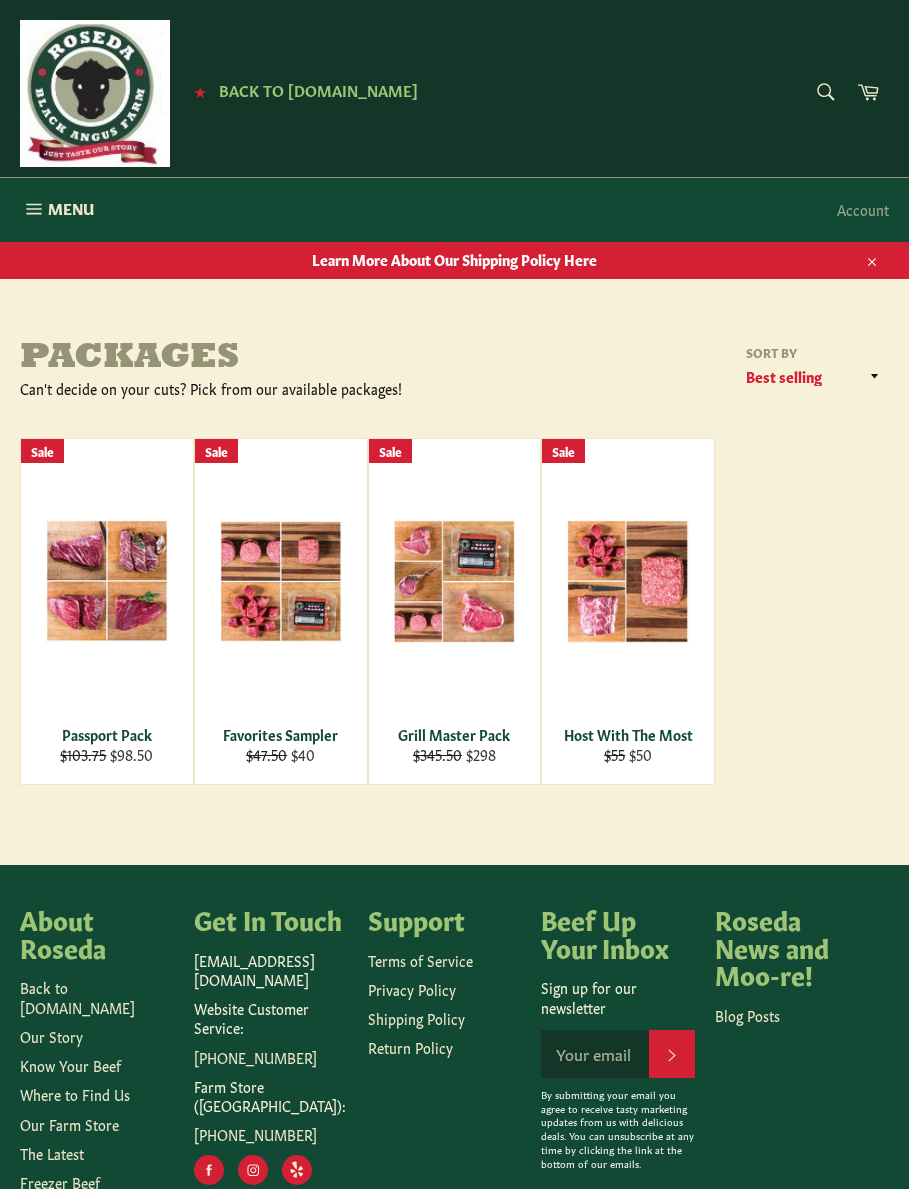 scroll, scrollTop: 0, scrollLeft: 0, axis: both 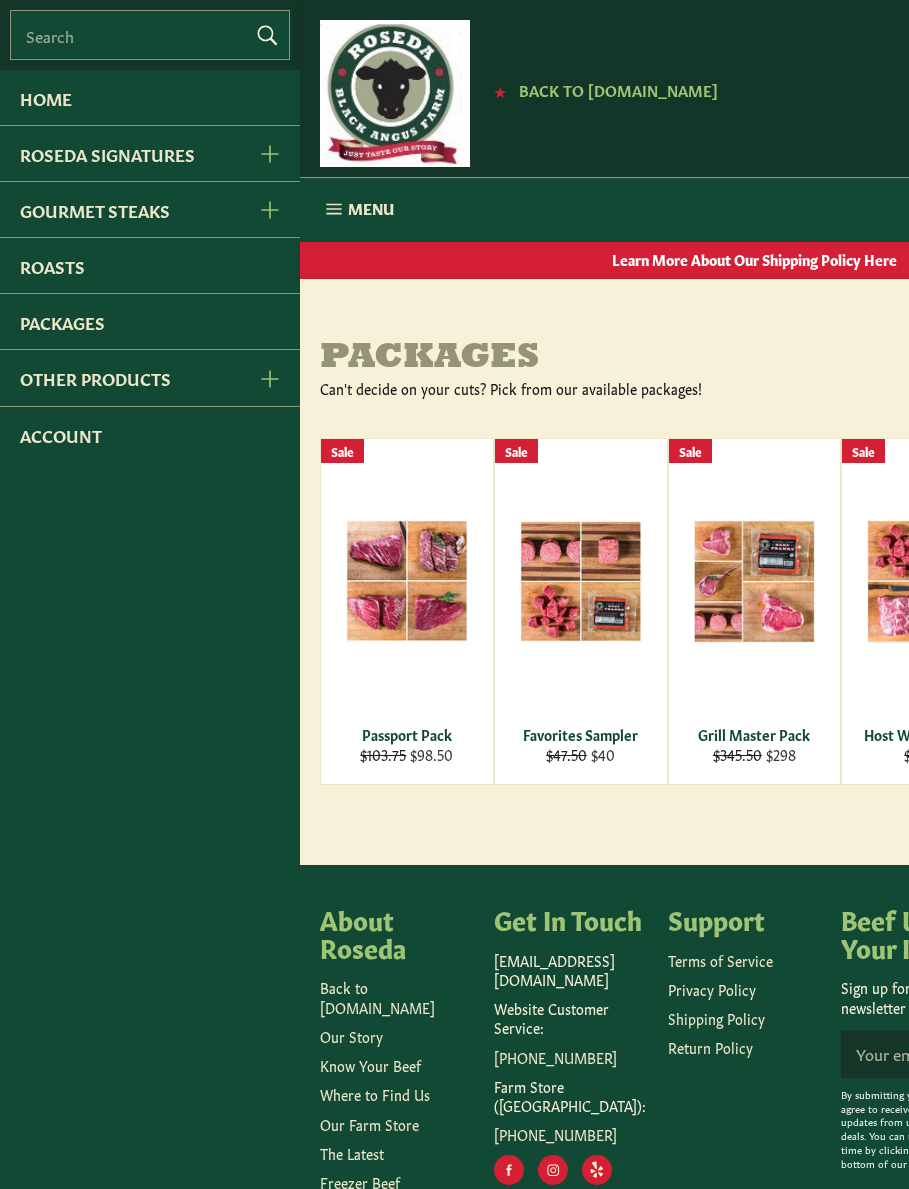 click on "Other Products" at bounding box center (118, 377) 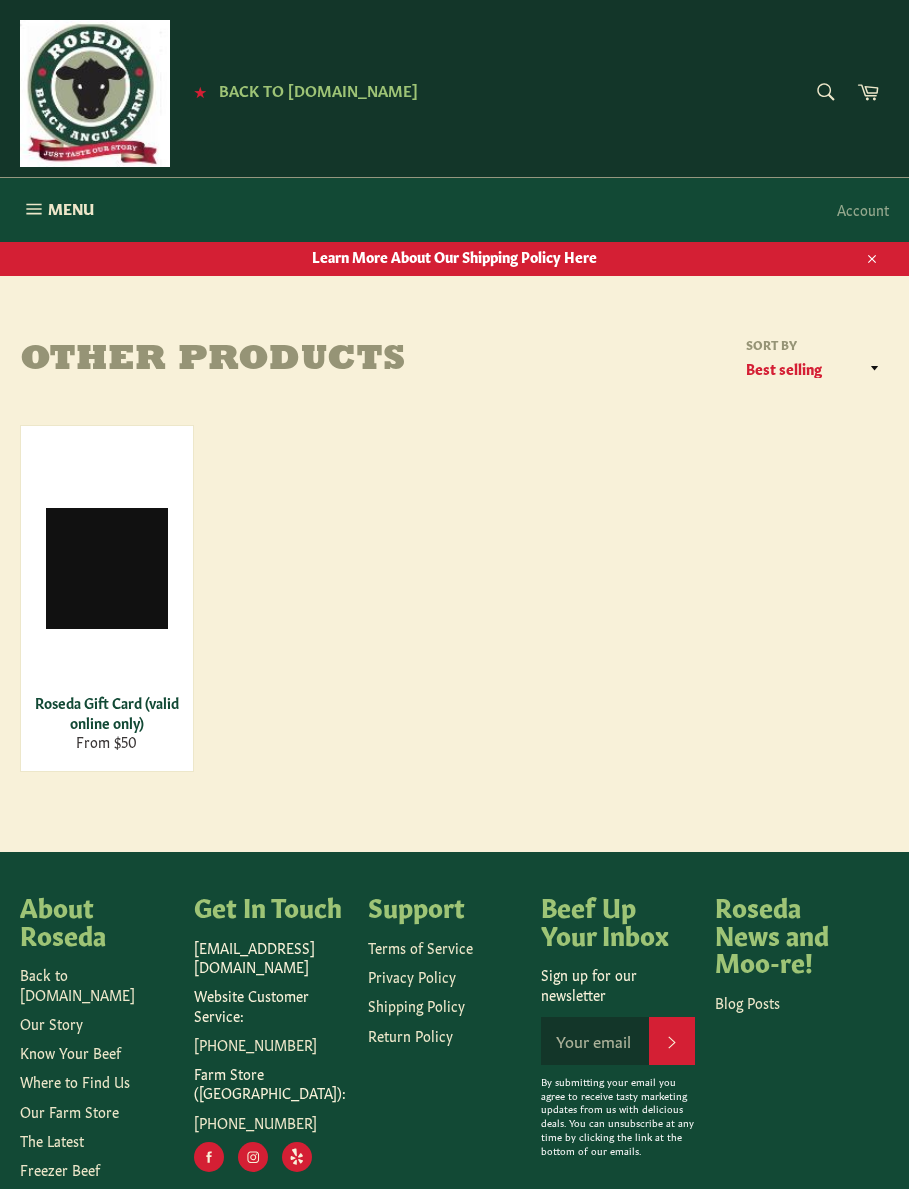 scroll, scrollTop: 0, scrollLeft: 0, axis: both 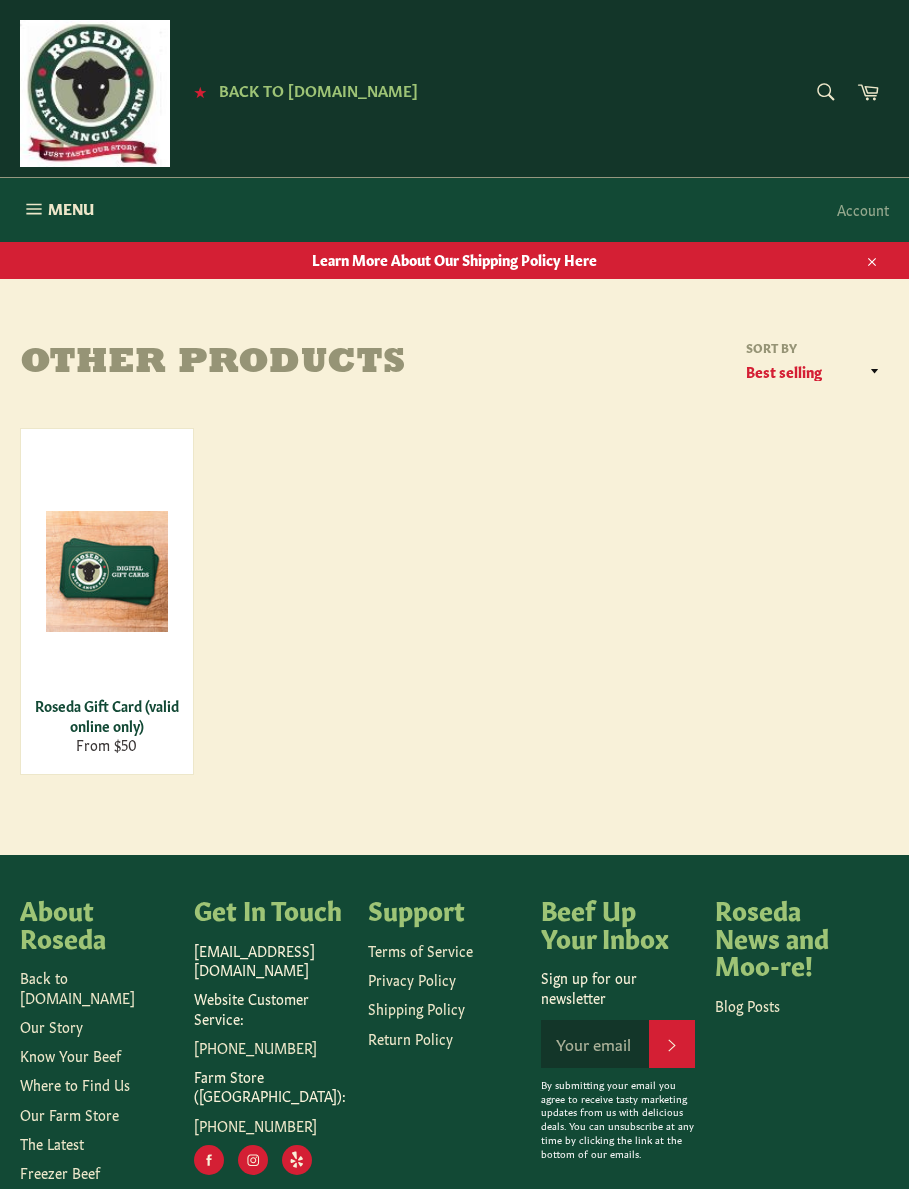 click on "Menu
Site navigation" at bounding box center [57, 210] 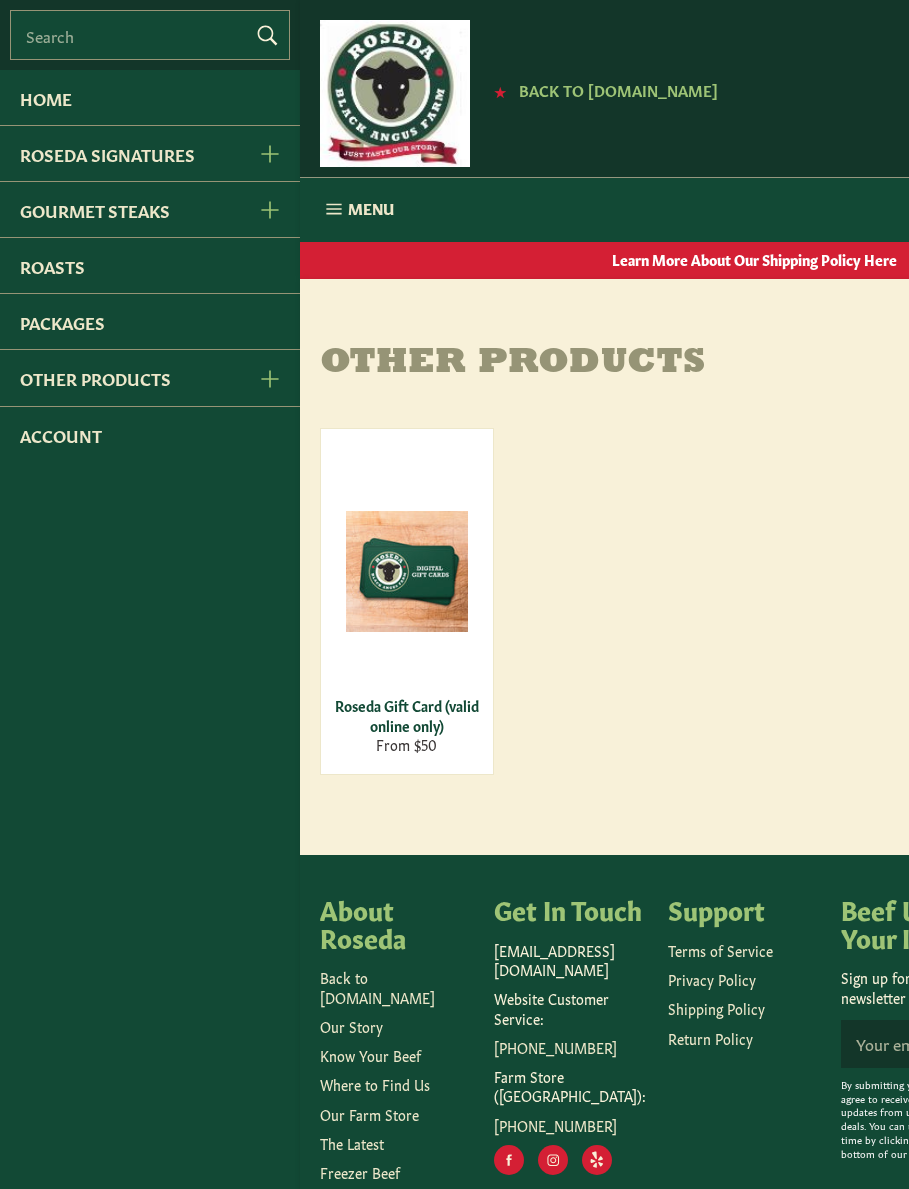 click on "Roseda Signatures" at bounding box center [118, 153] 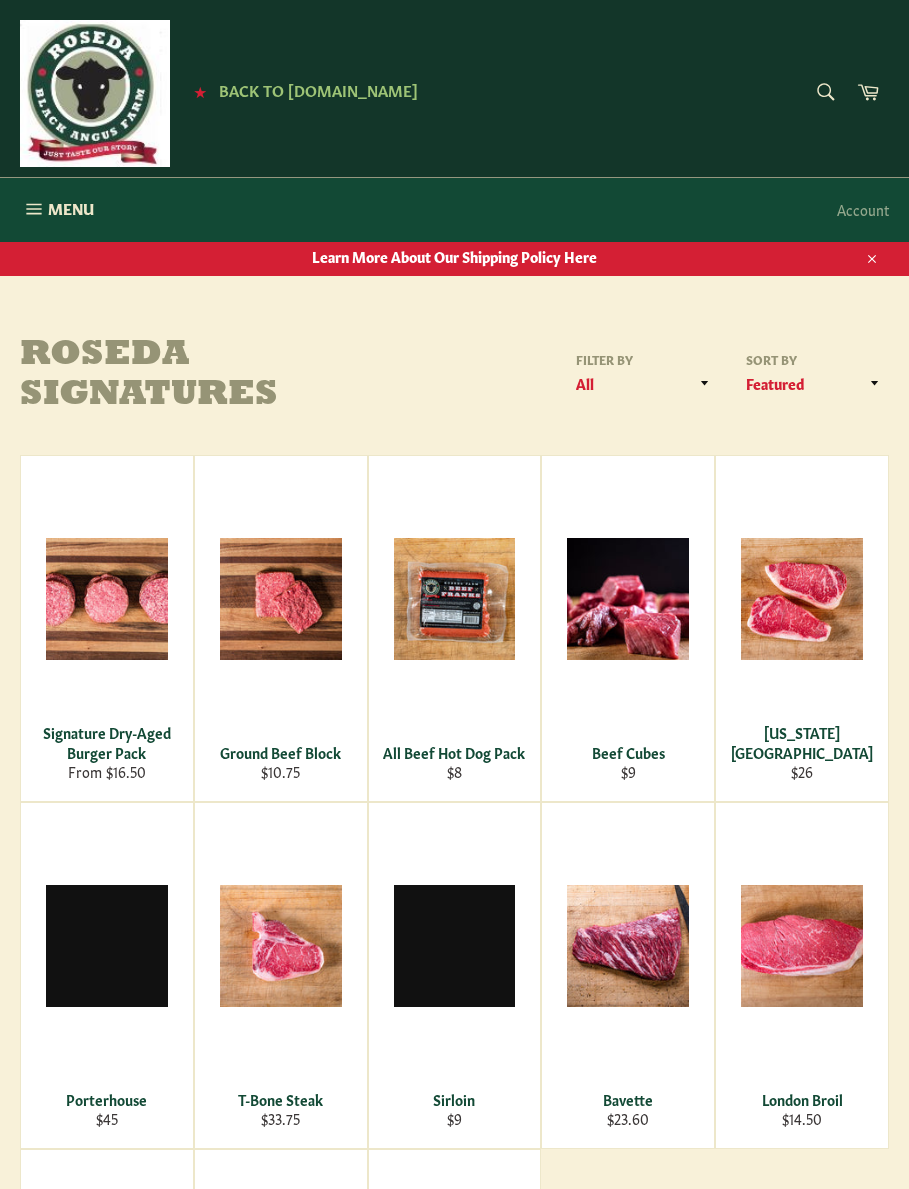 scroll, scrollTop: 0, scrollLeft: 0, axis: both 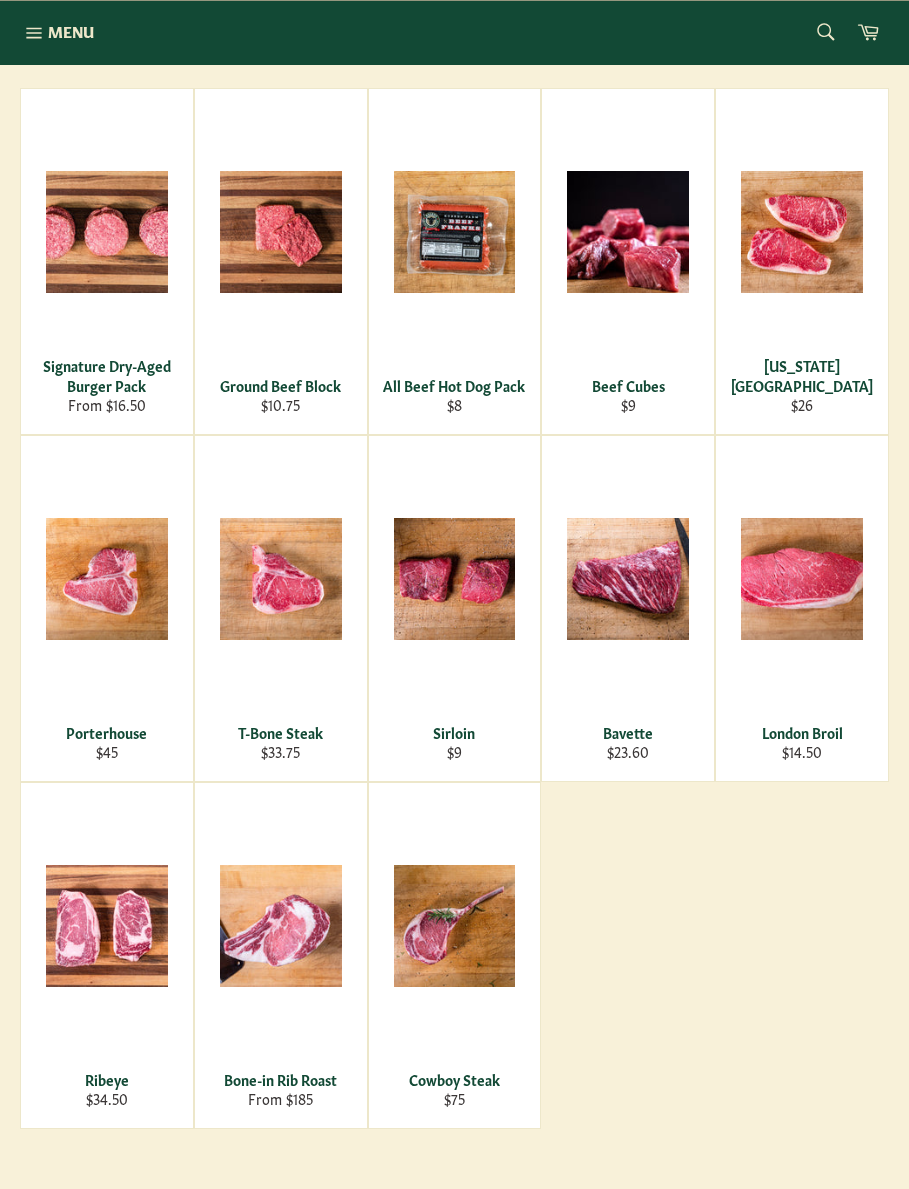 click on "View" at bounding box center (107, 955) 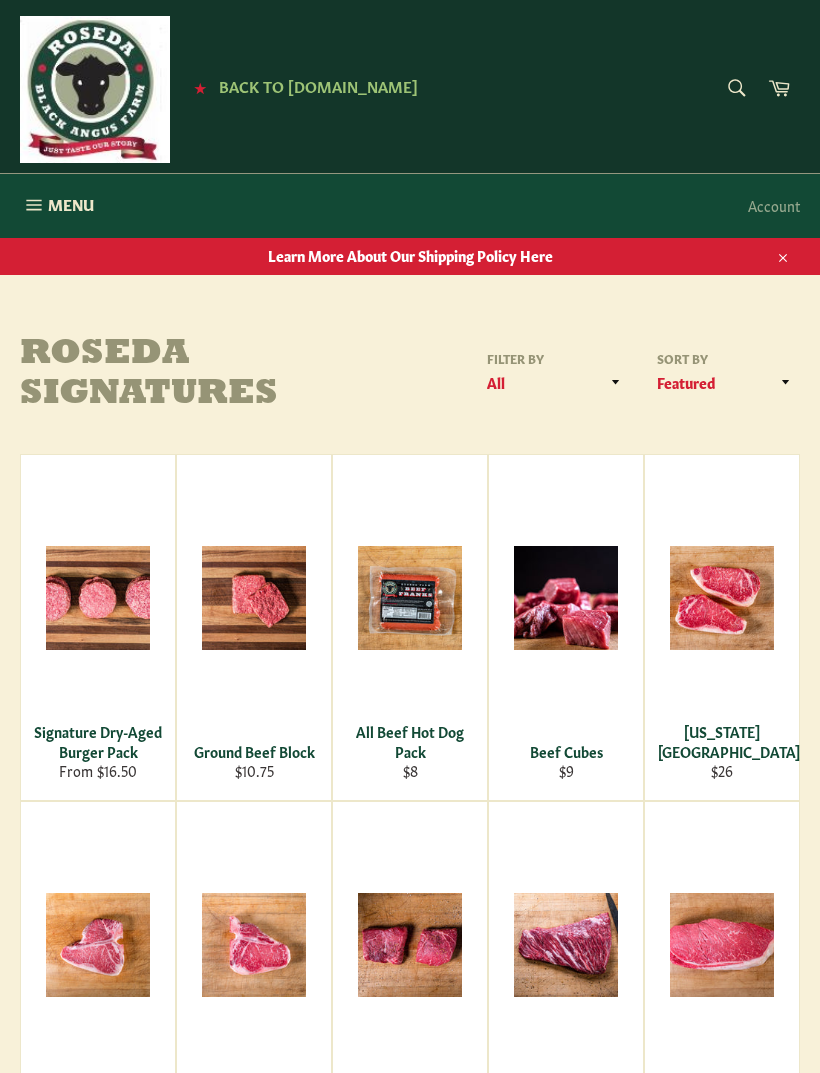 scroll, scrollTop: 0, scrollLeft: 0, axis: both 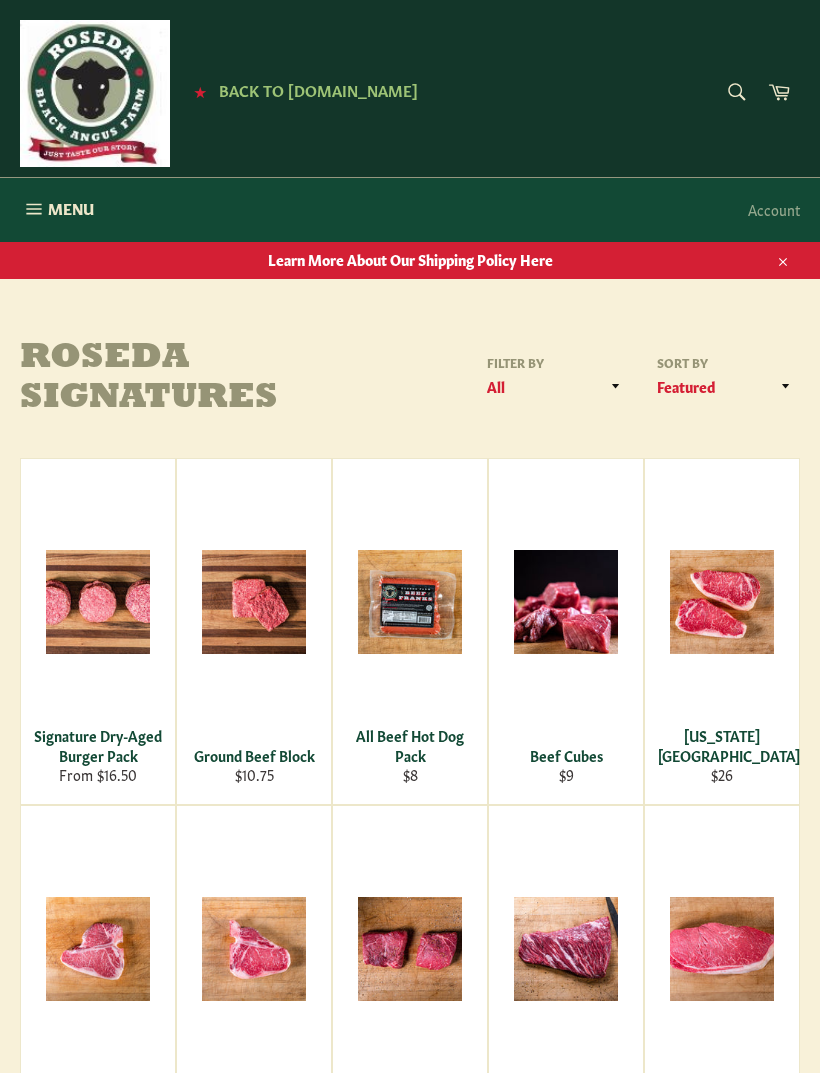 click on "Menu
Site navigation" at bounding box center [57, 210] 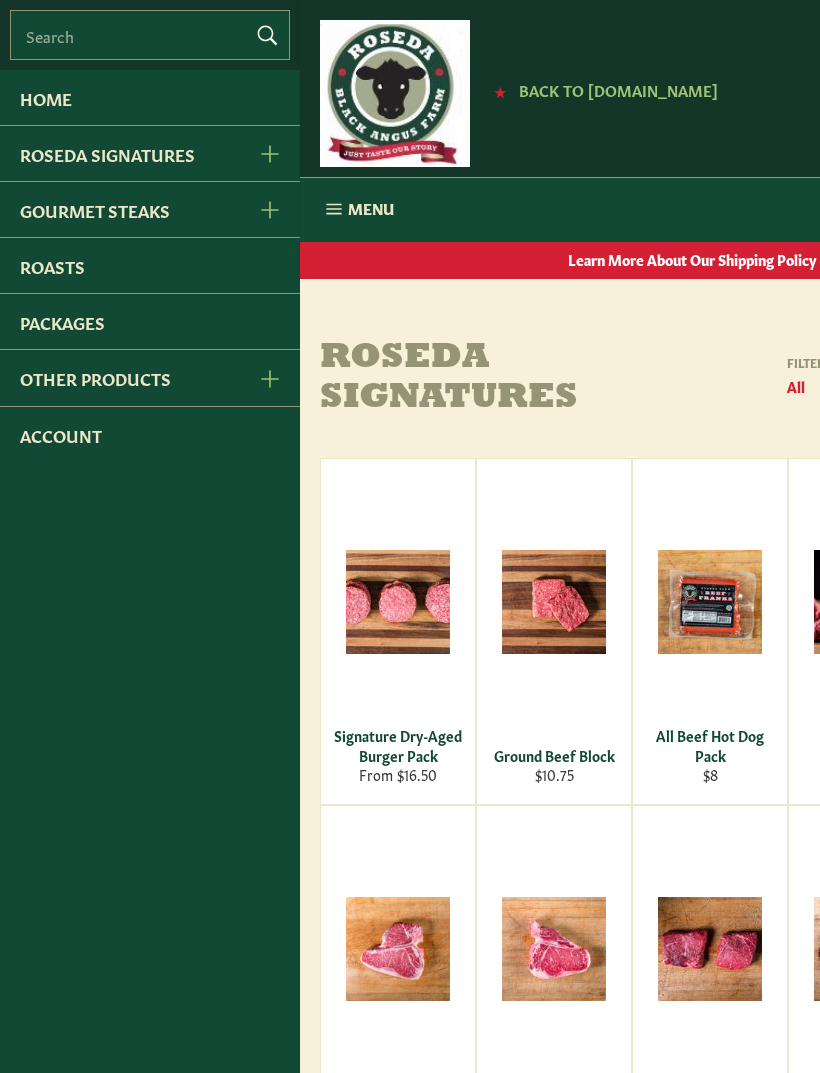 click on "Gourmet Steaks" at bounding box center (118, 209) 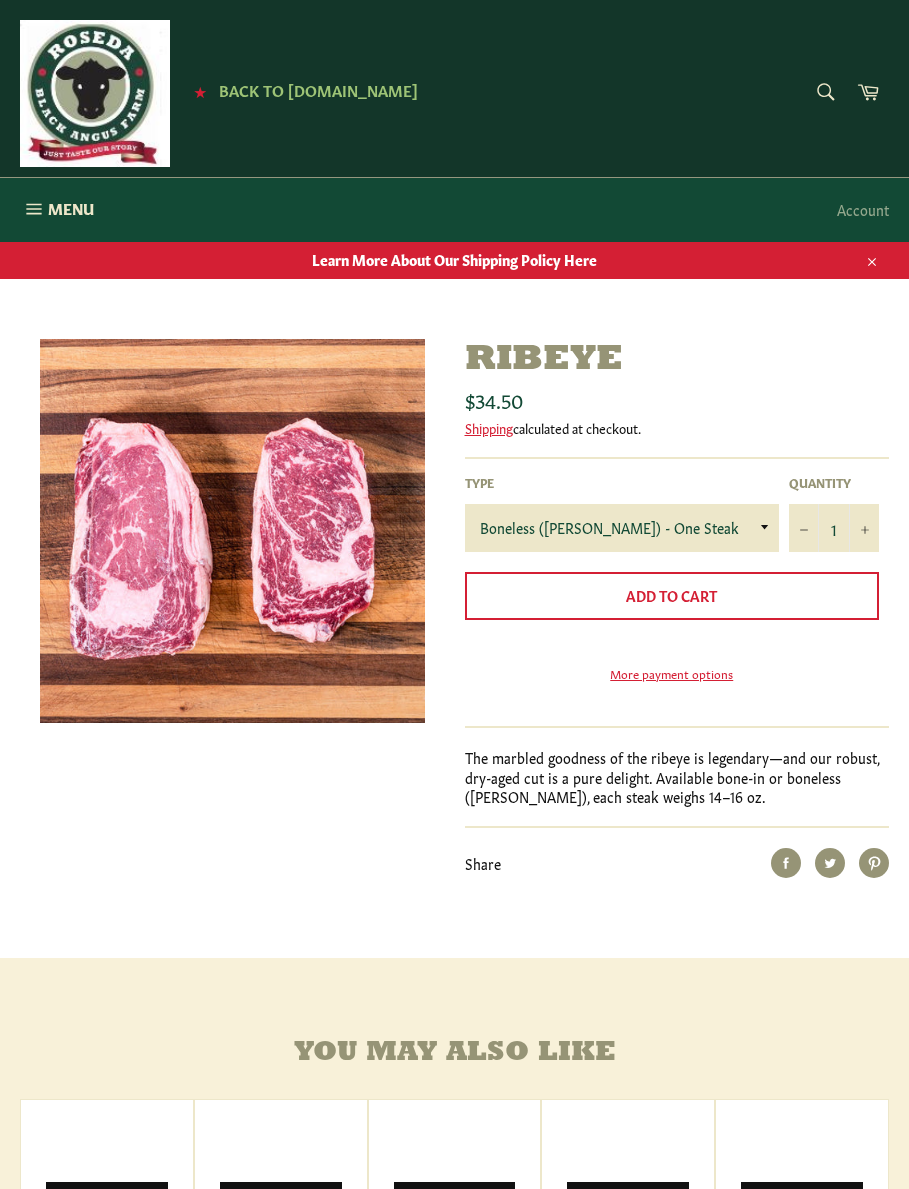 scroll, scrollTop: 0, scrollLeft: 0, axis: both 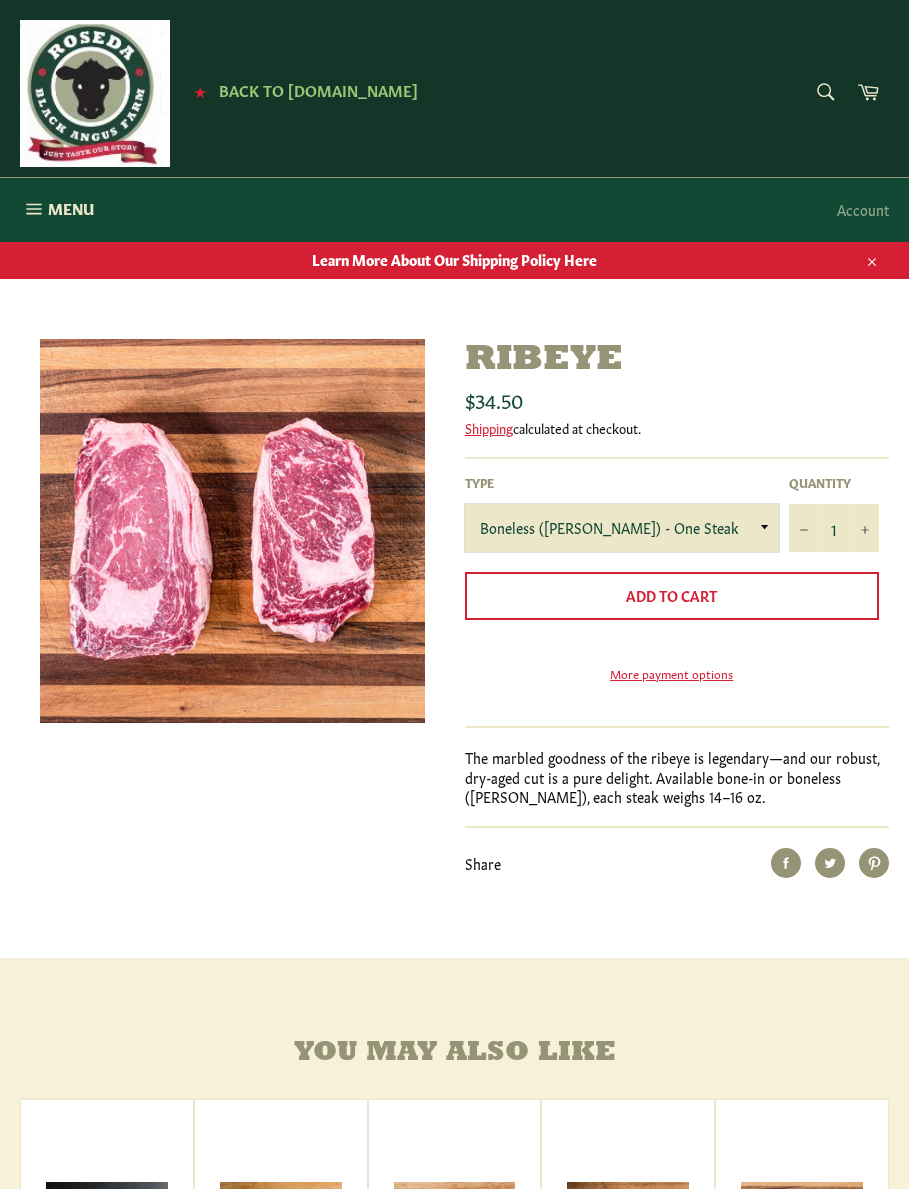 click on "Boneless (Delmonico) - One Steak
Bone-In - One Steak" at bounding box center (622, 528) 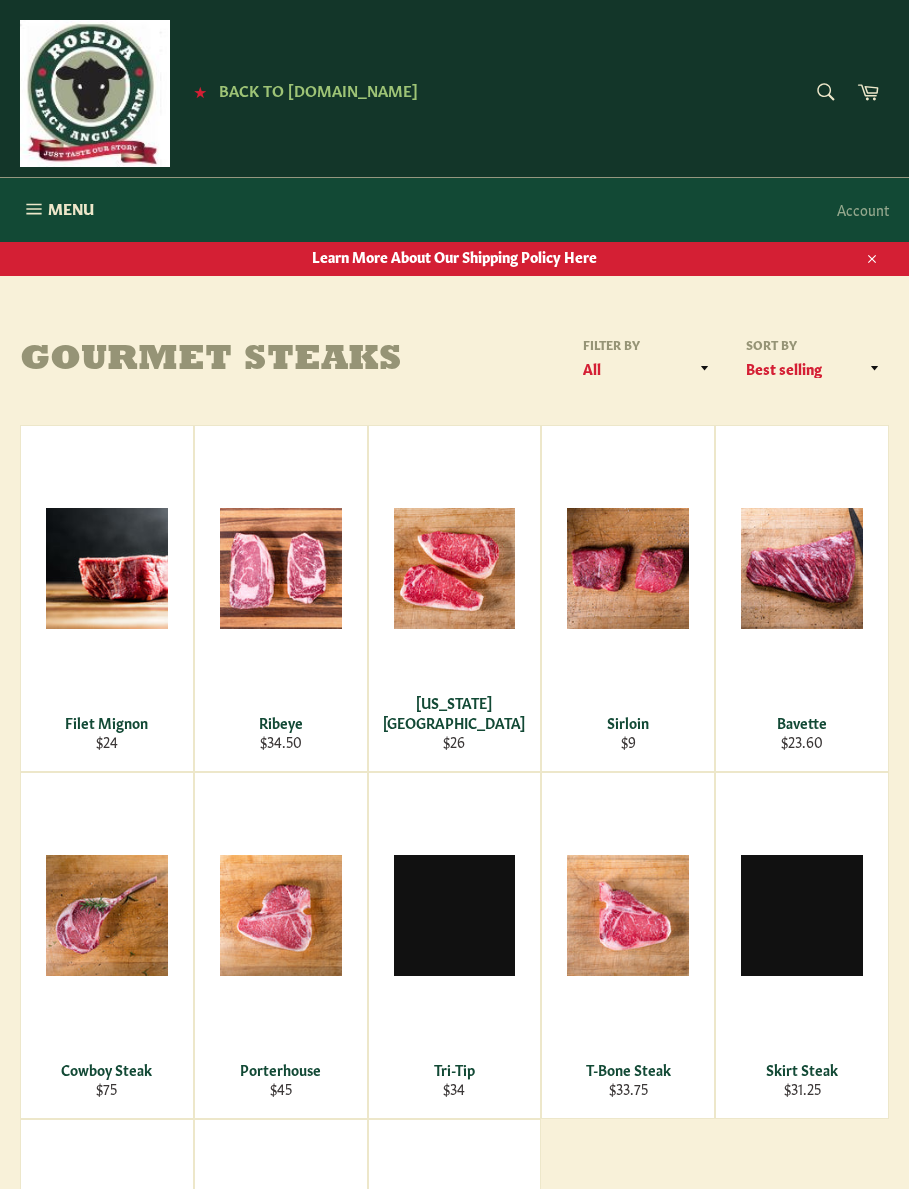scroll, scrollTop: 0, scrollLeft: 0, axis: both 